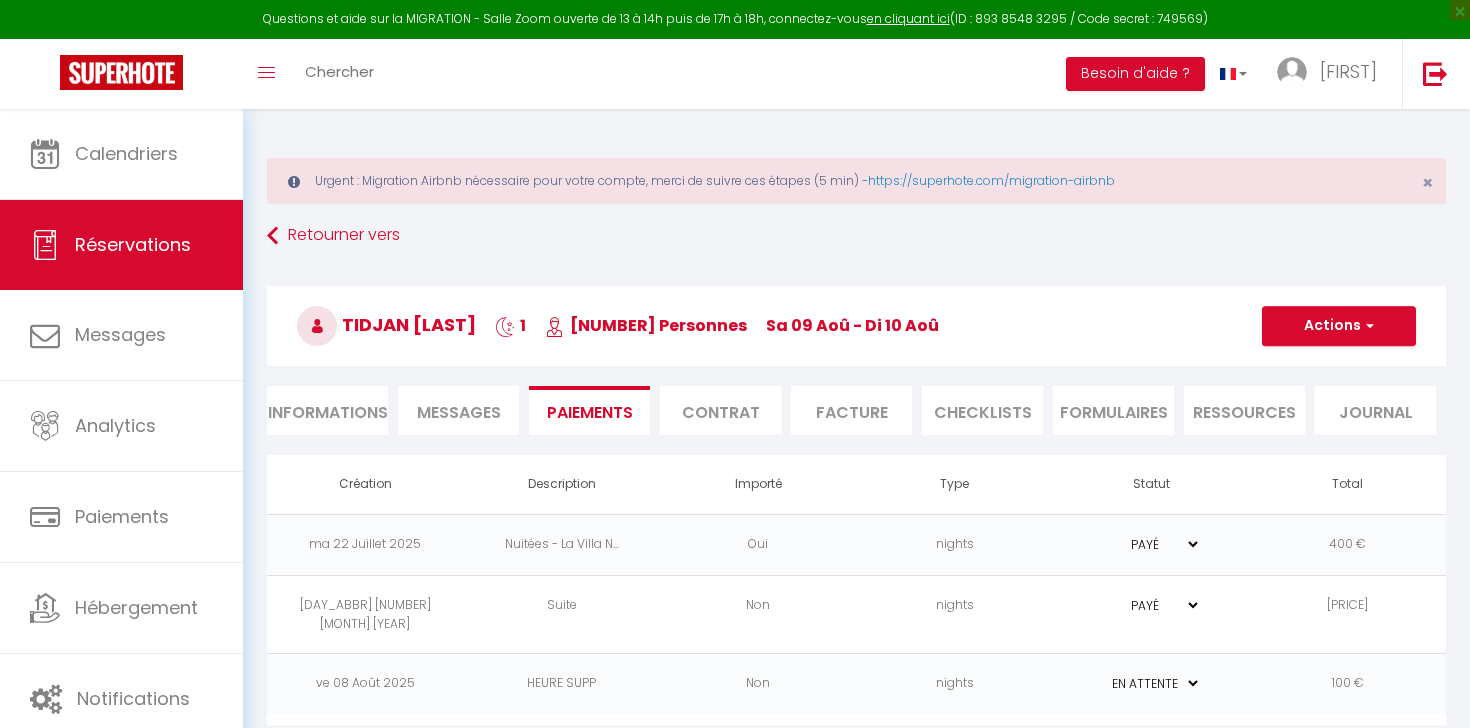 select on "0" 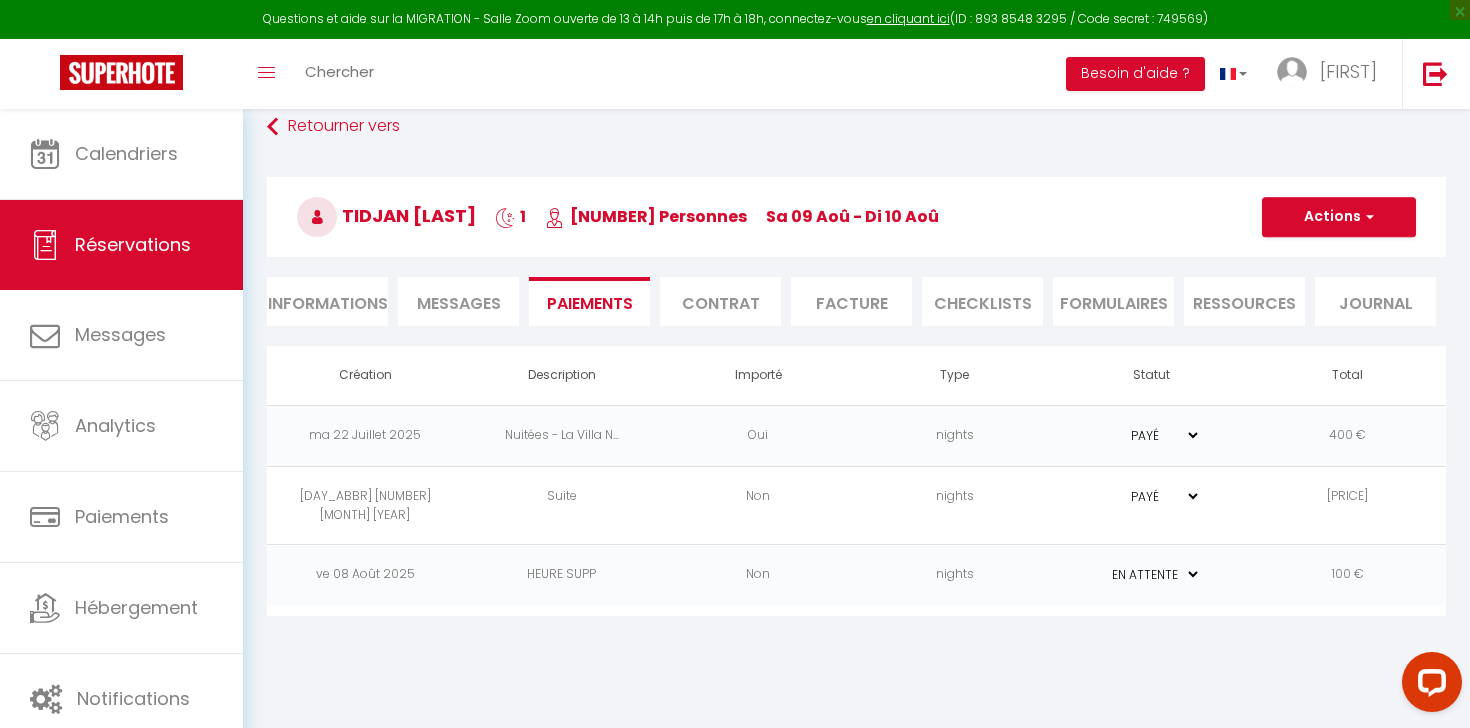 scroll, scrollTop: 0, scrollLeft: 0, axis: both 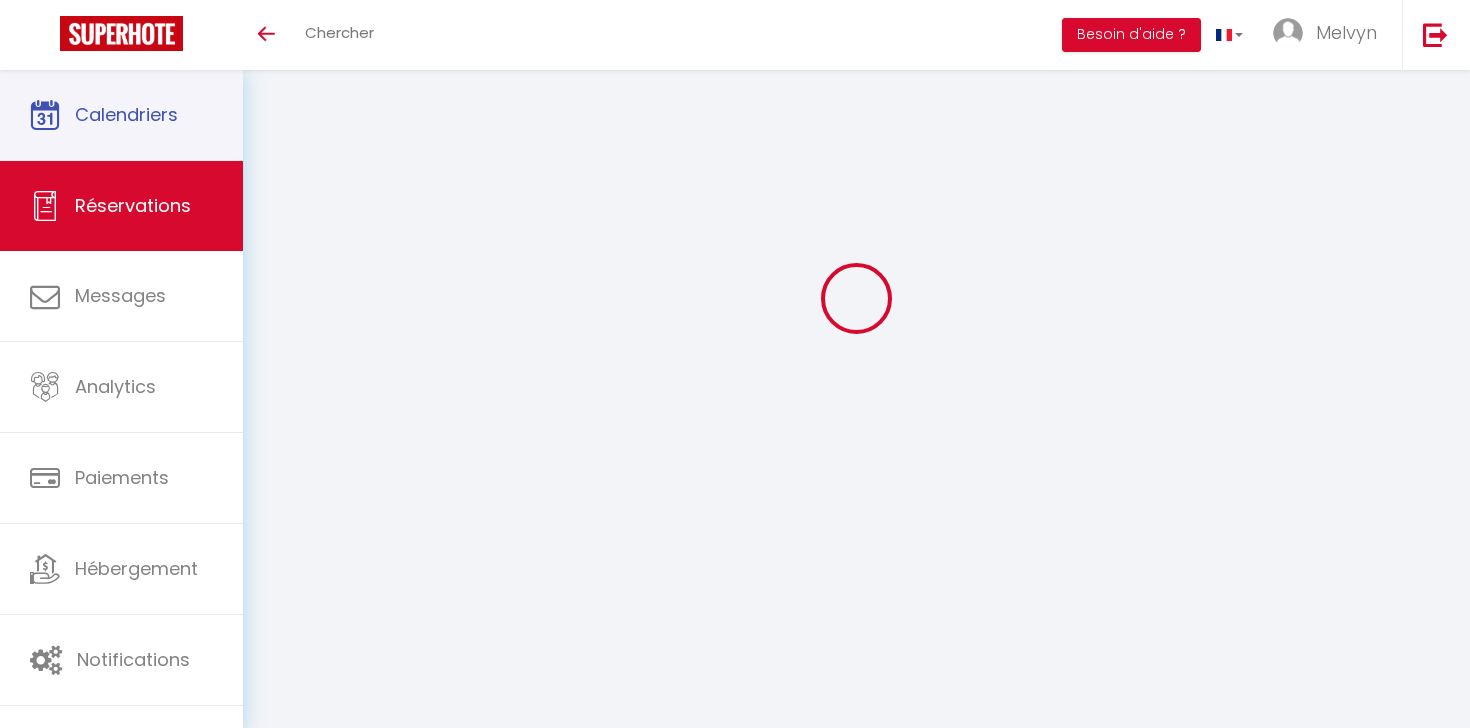 click on "Calendriers" at bounding box center [121, 115] 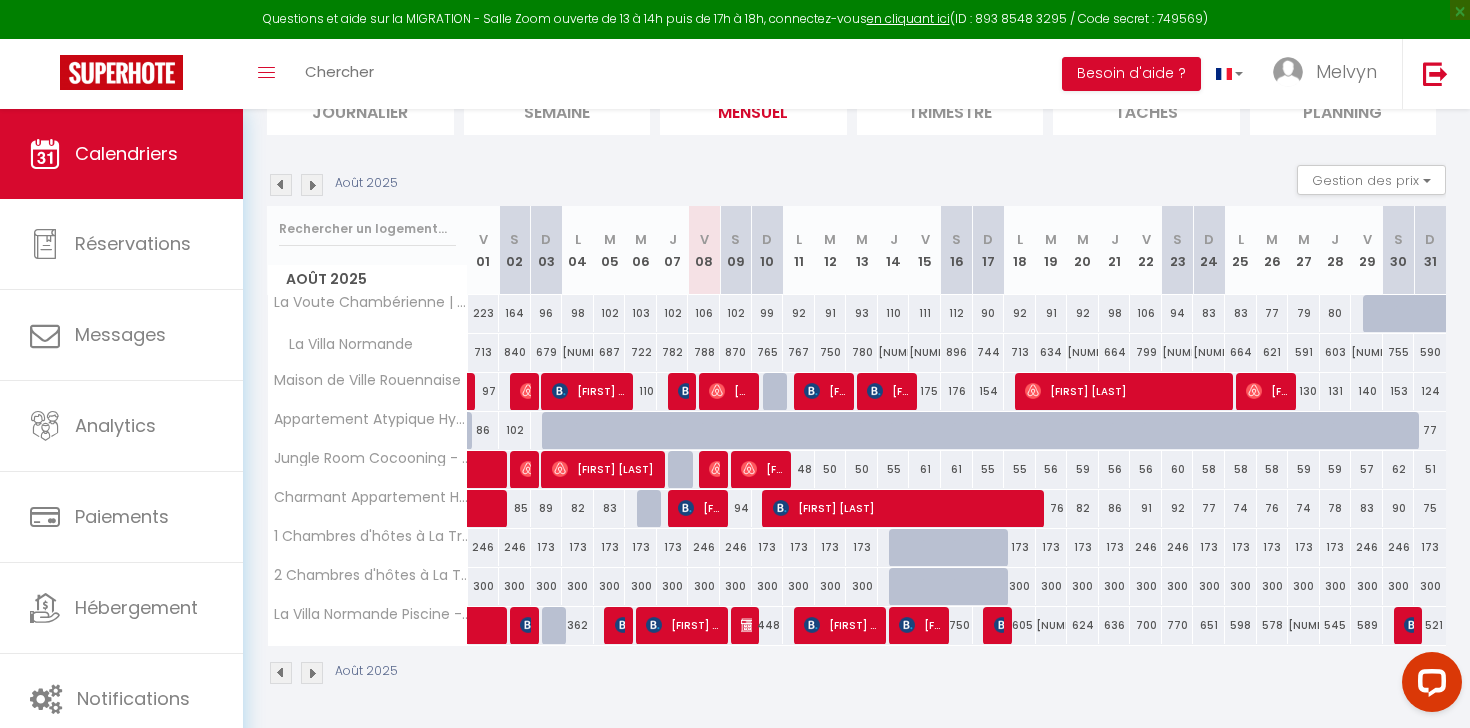 scroll, scrollTop: 0, scrollLeft: 0, axis: both 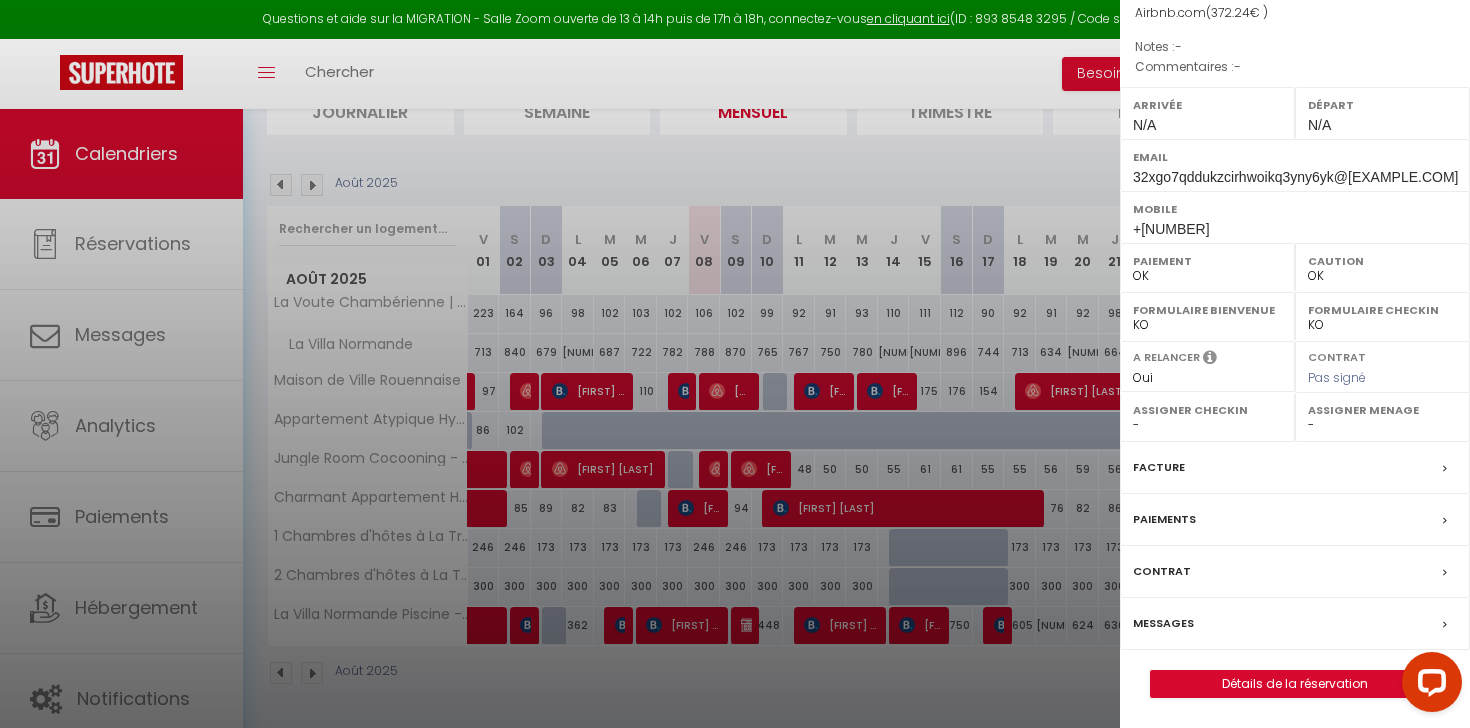 click on "Paiements" at bounding box center (1164, 519) 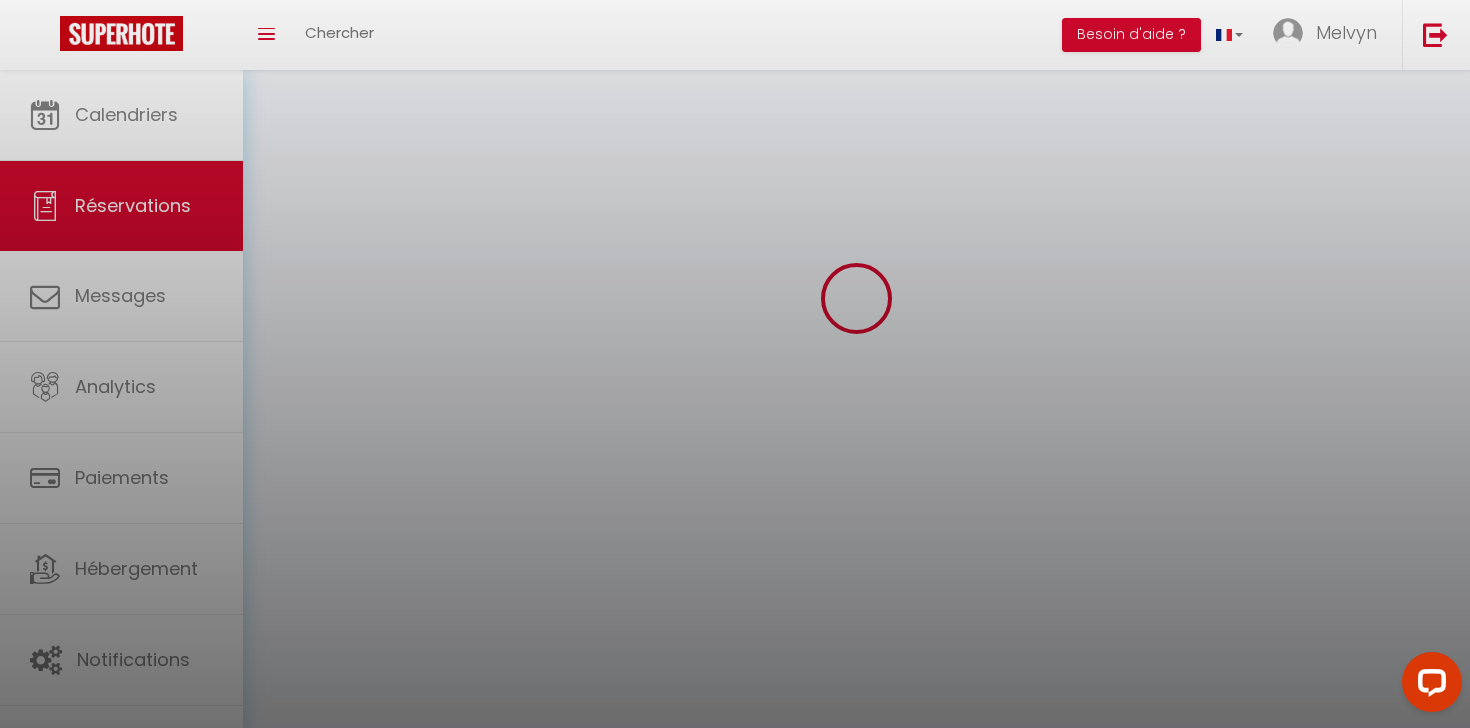 scroll, scrollTop: 0, scrollLeft: 0, axis: both 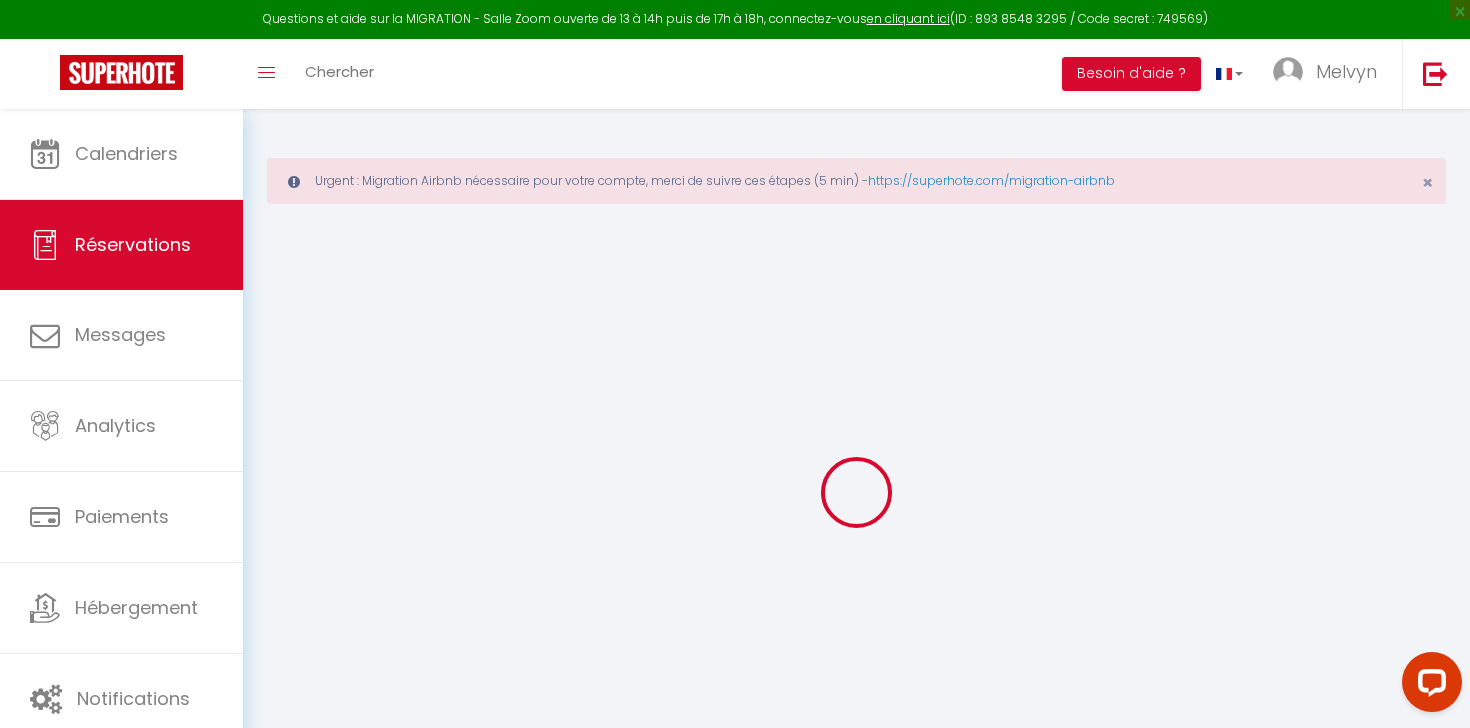select on "0" 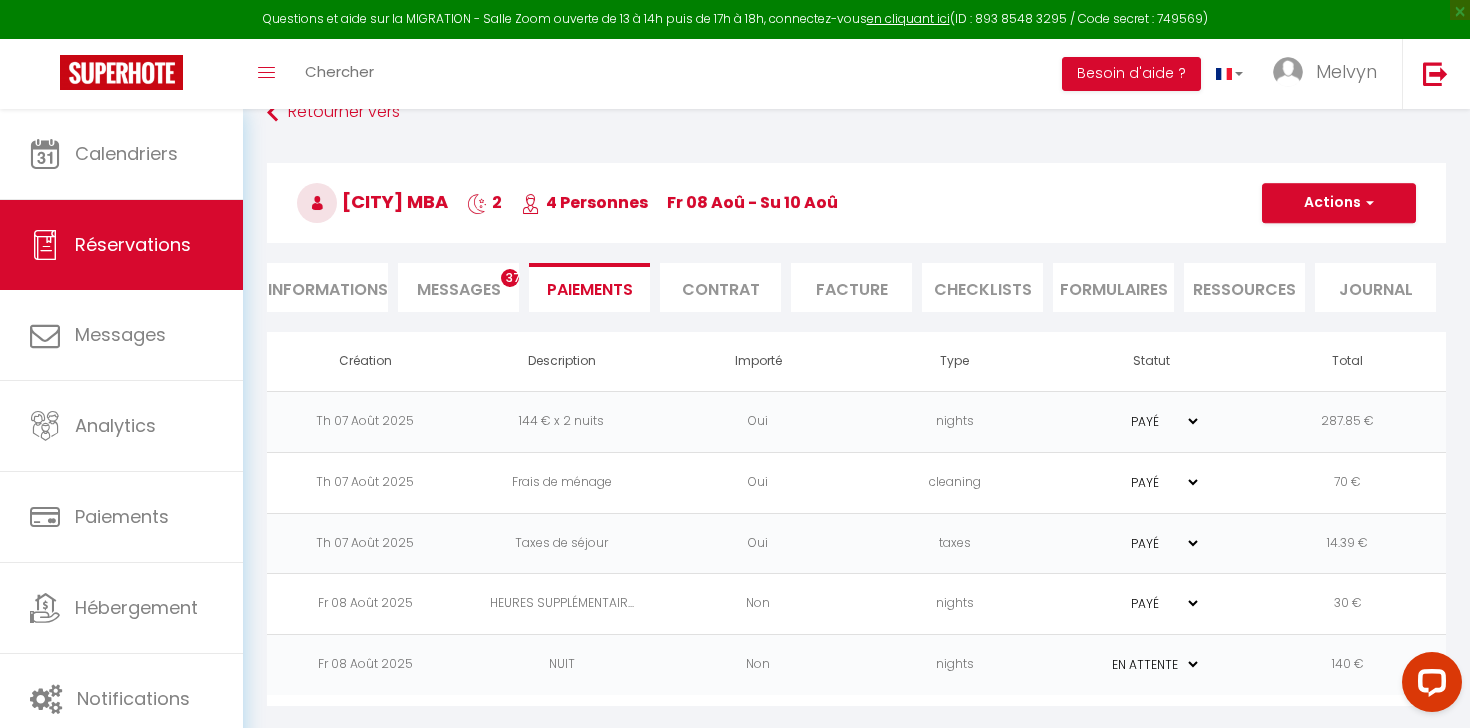 scroll, scrollTop: 130, scrollLeft: 0, axis: vertical 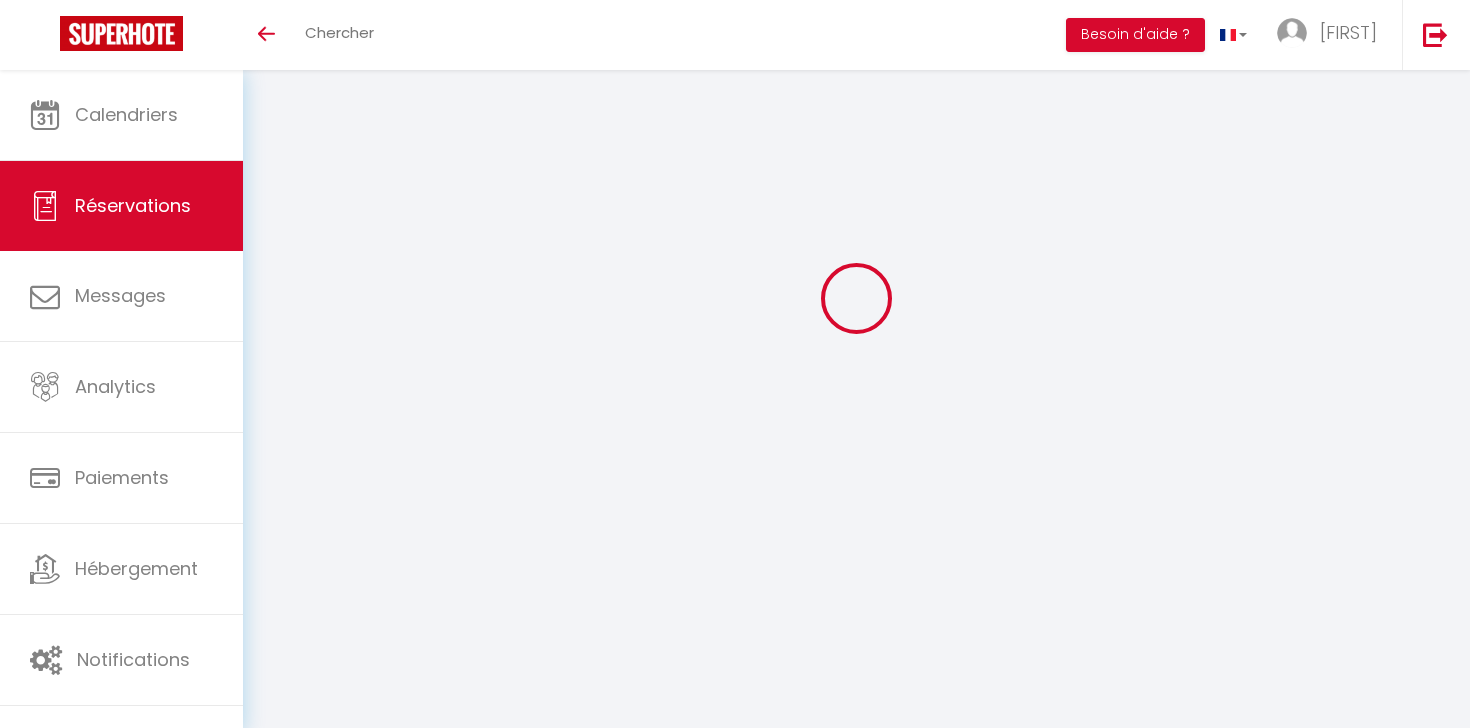 select on "0" 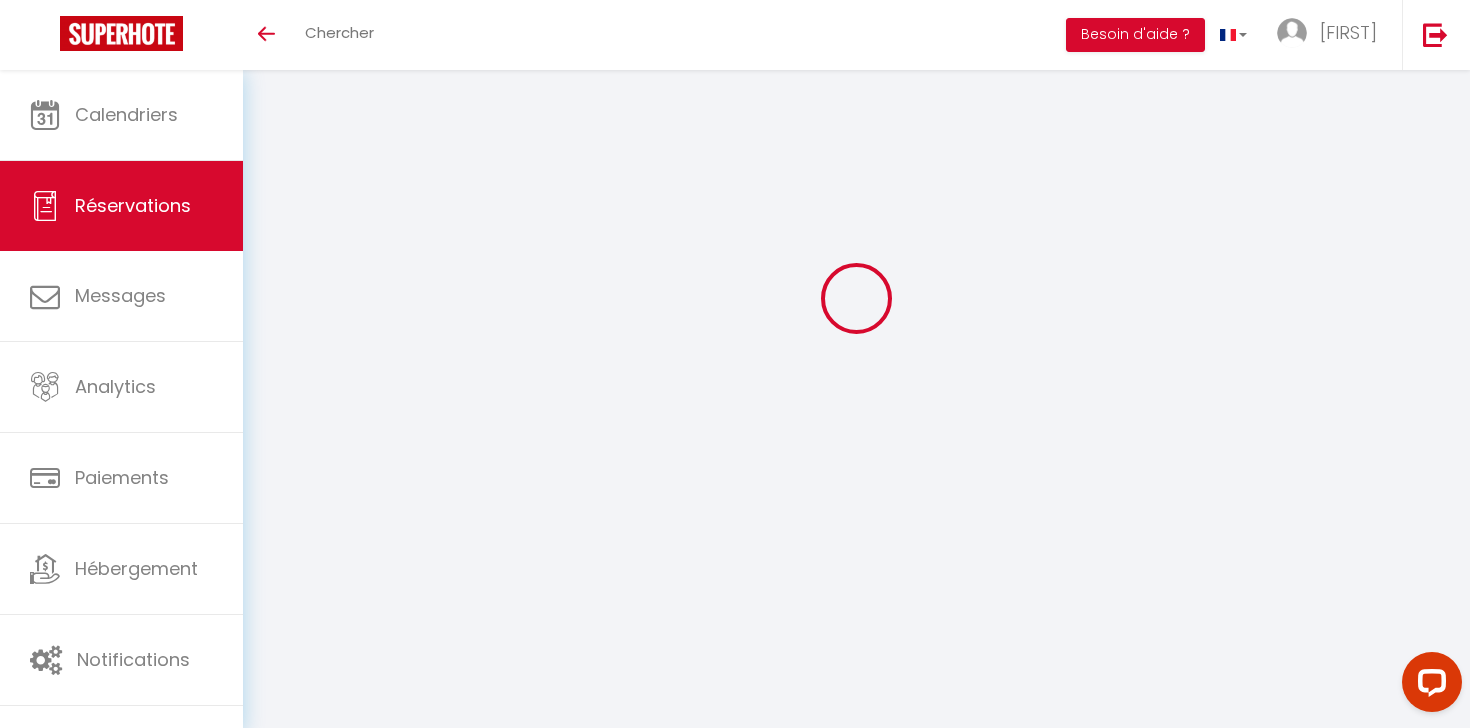 scroll, scrollTop: 0, scrollLeft: 0, axis: both 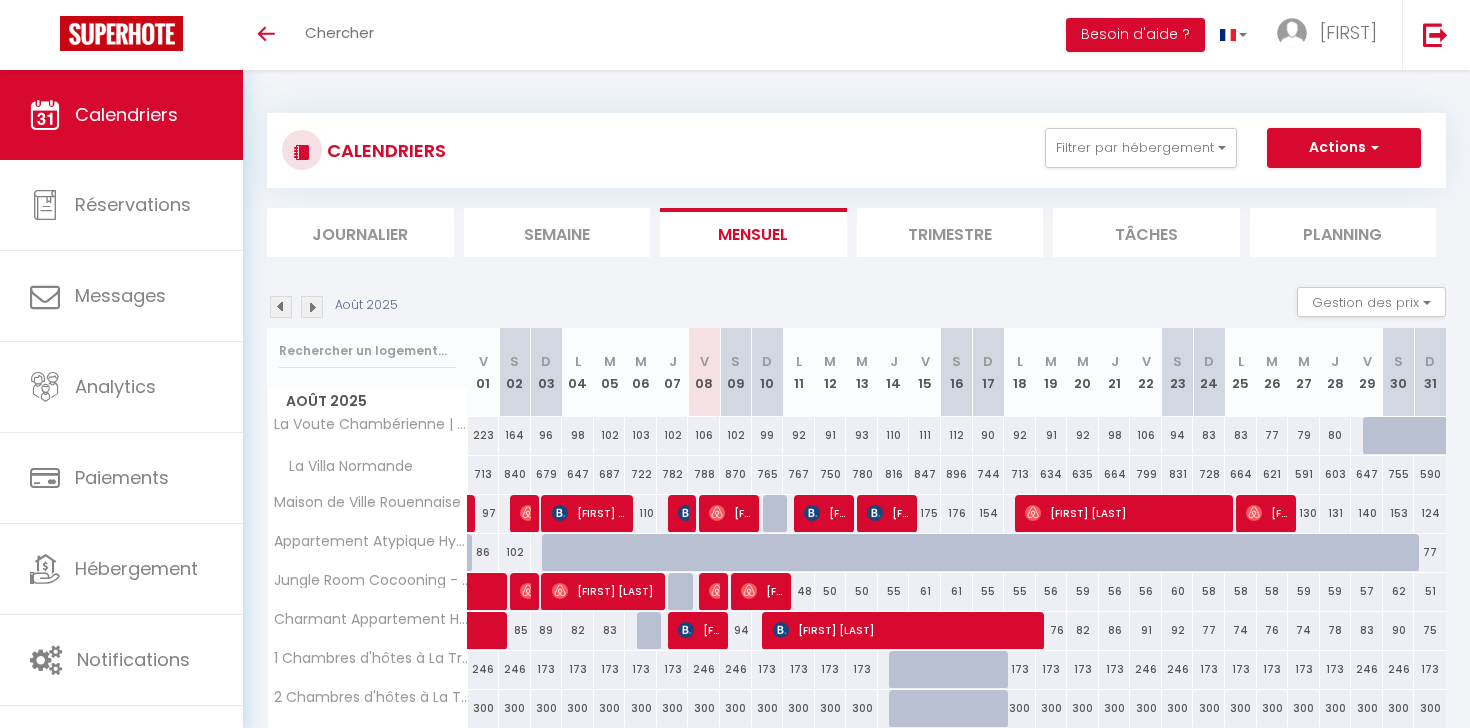 click on "Marbella Mba" at bounding box center [730, 513] 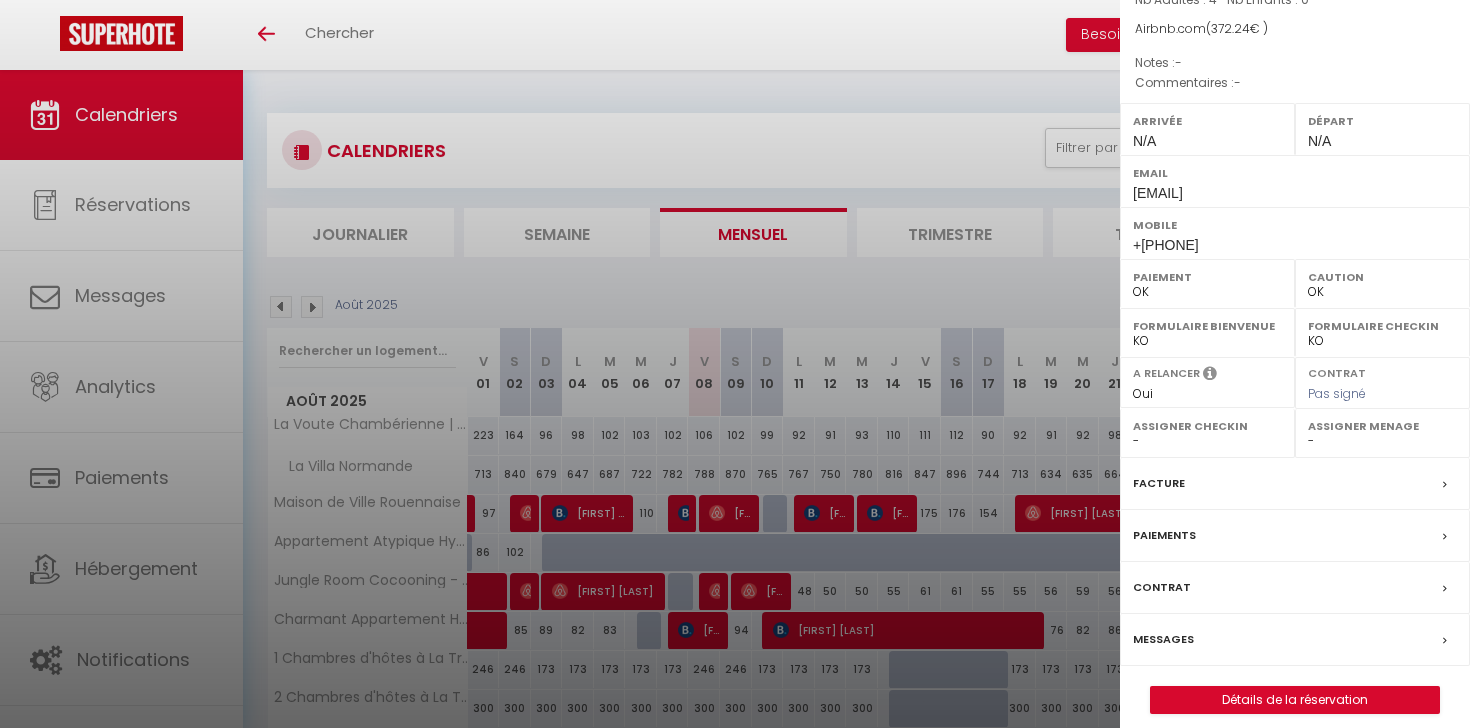 scroll, scrollTop: 204, scrollLeft: 0, axis: vertical 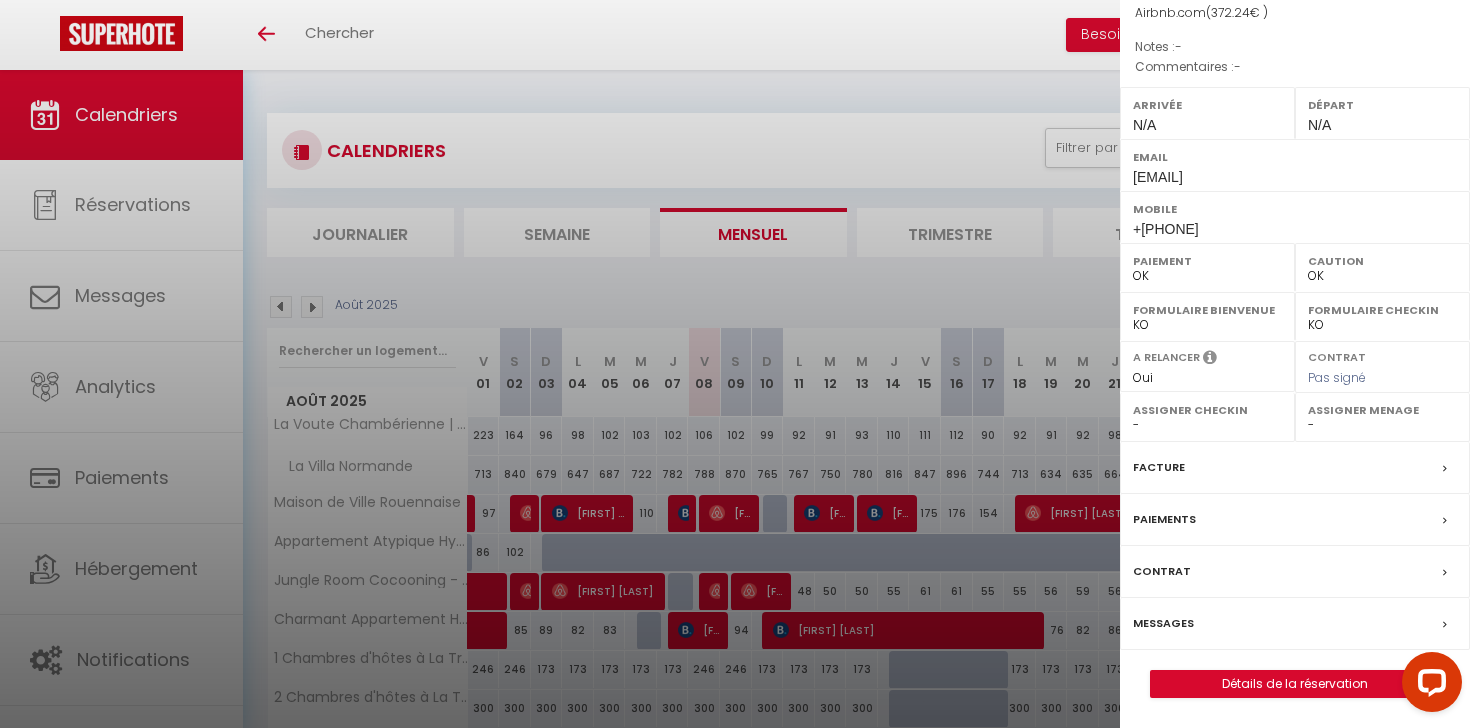 click on "Paiements" at bounding box center [1164, 519] 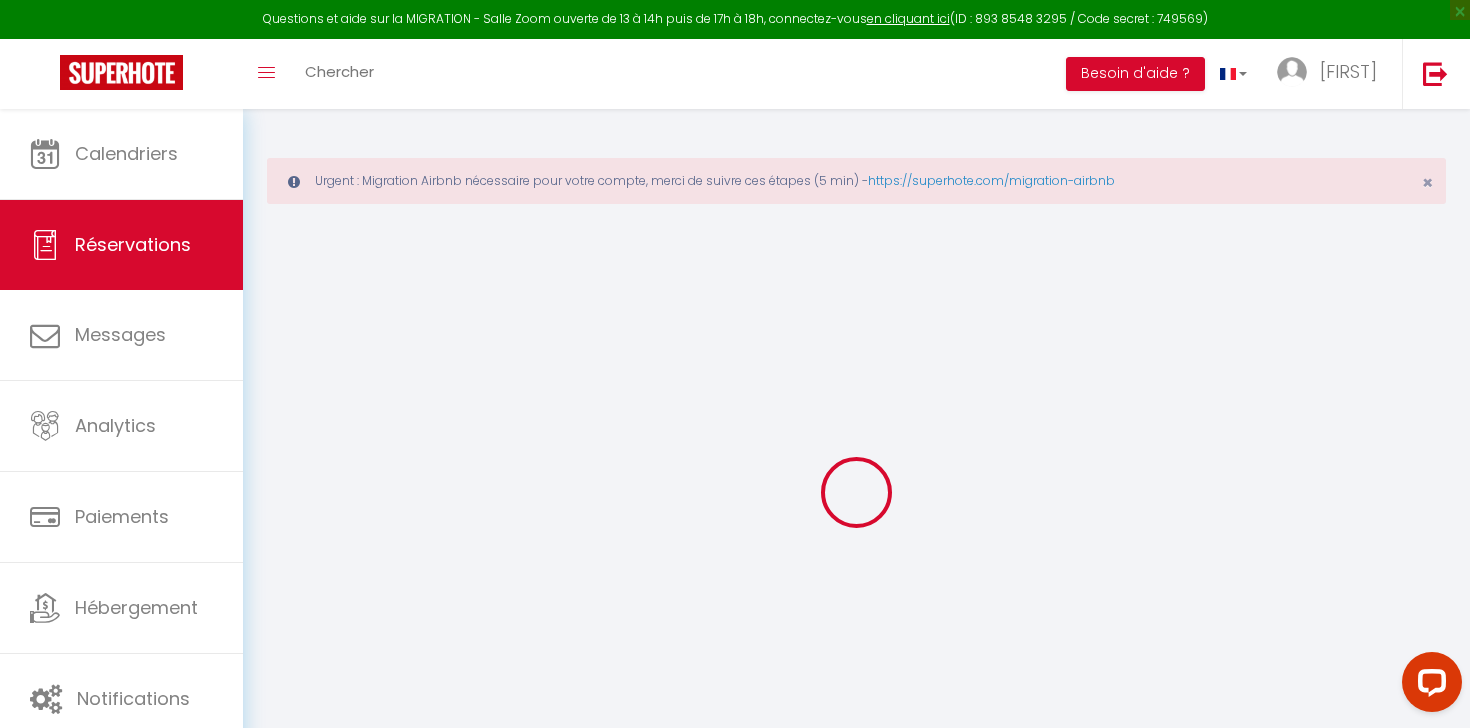 select on "0" 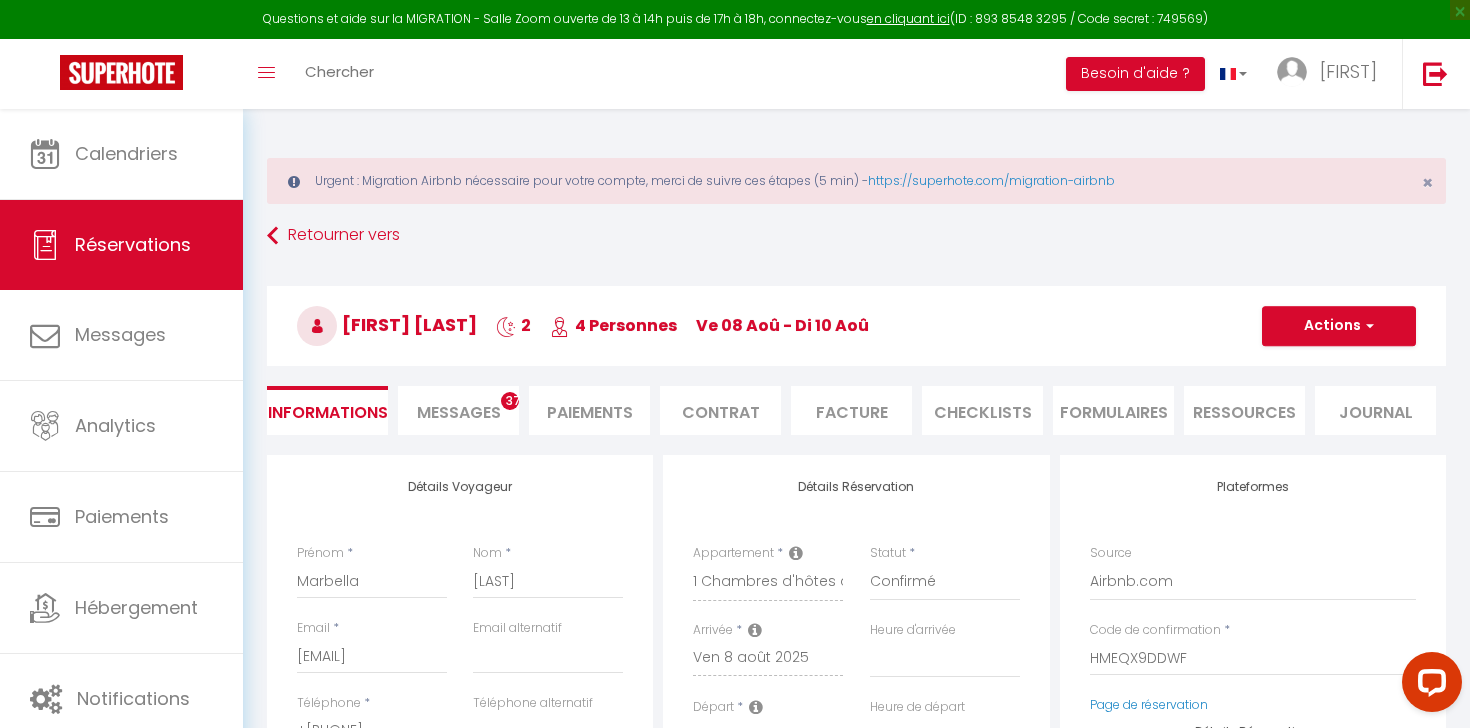 select 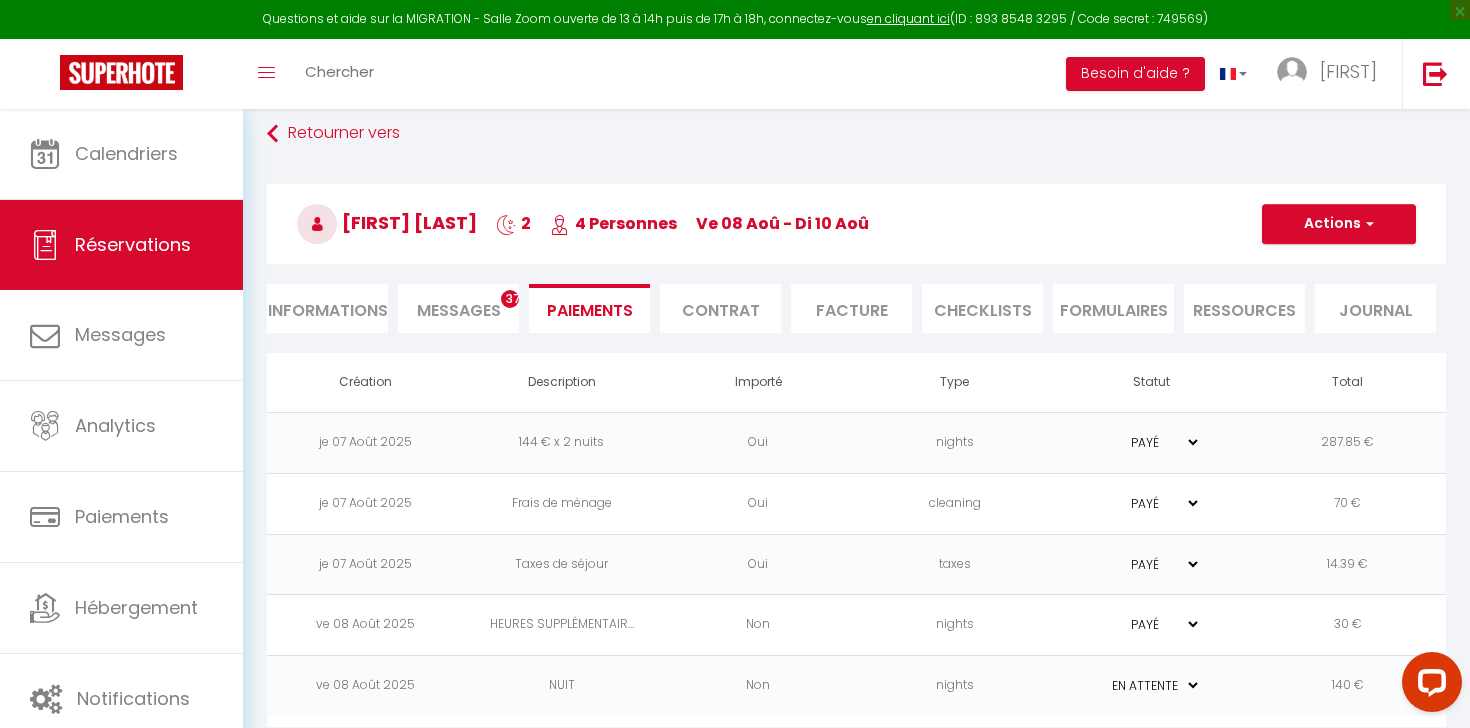 scroll, scrollTop: 130, scrollLeft: 0, axis: vertical 